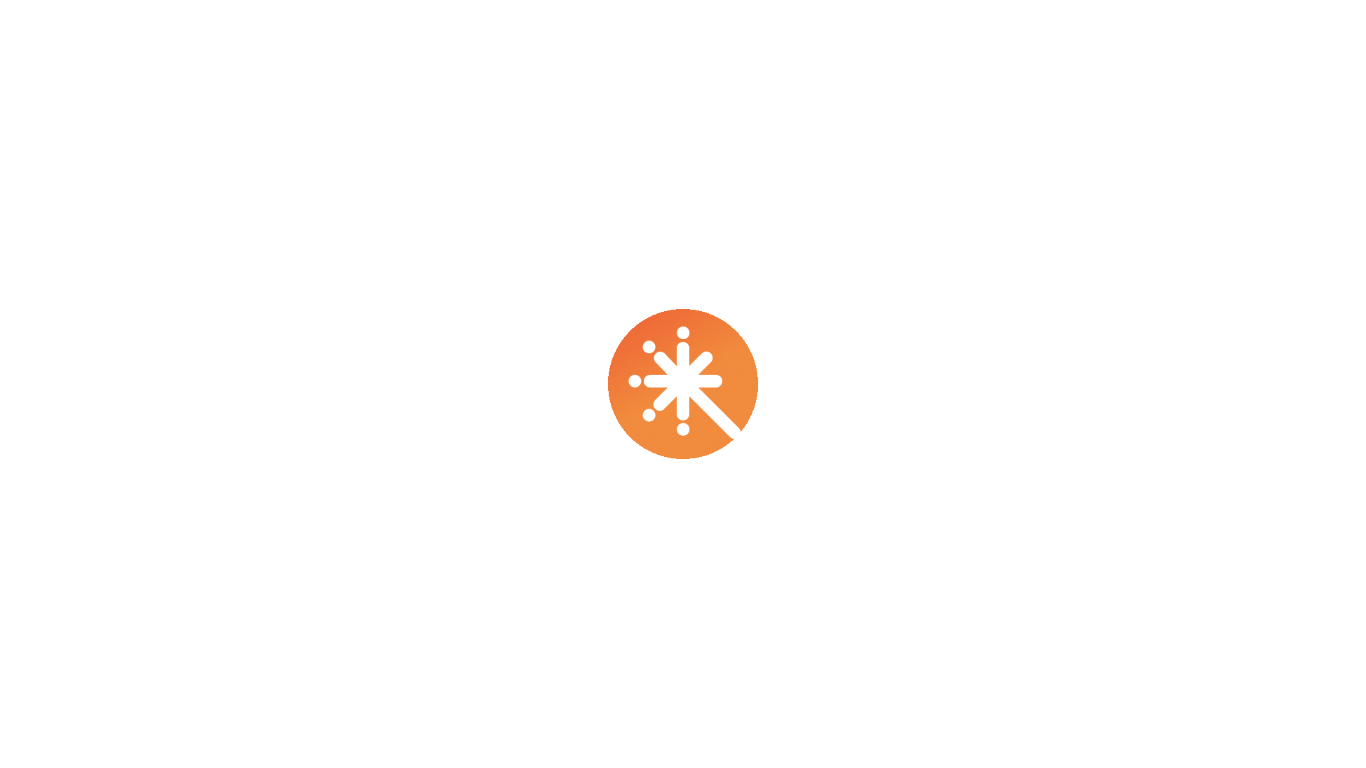 scroll, scrollTop: 0, scrollLeft: 0, axis: both 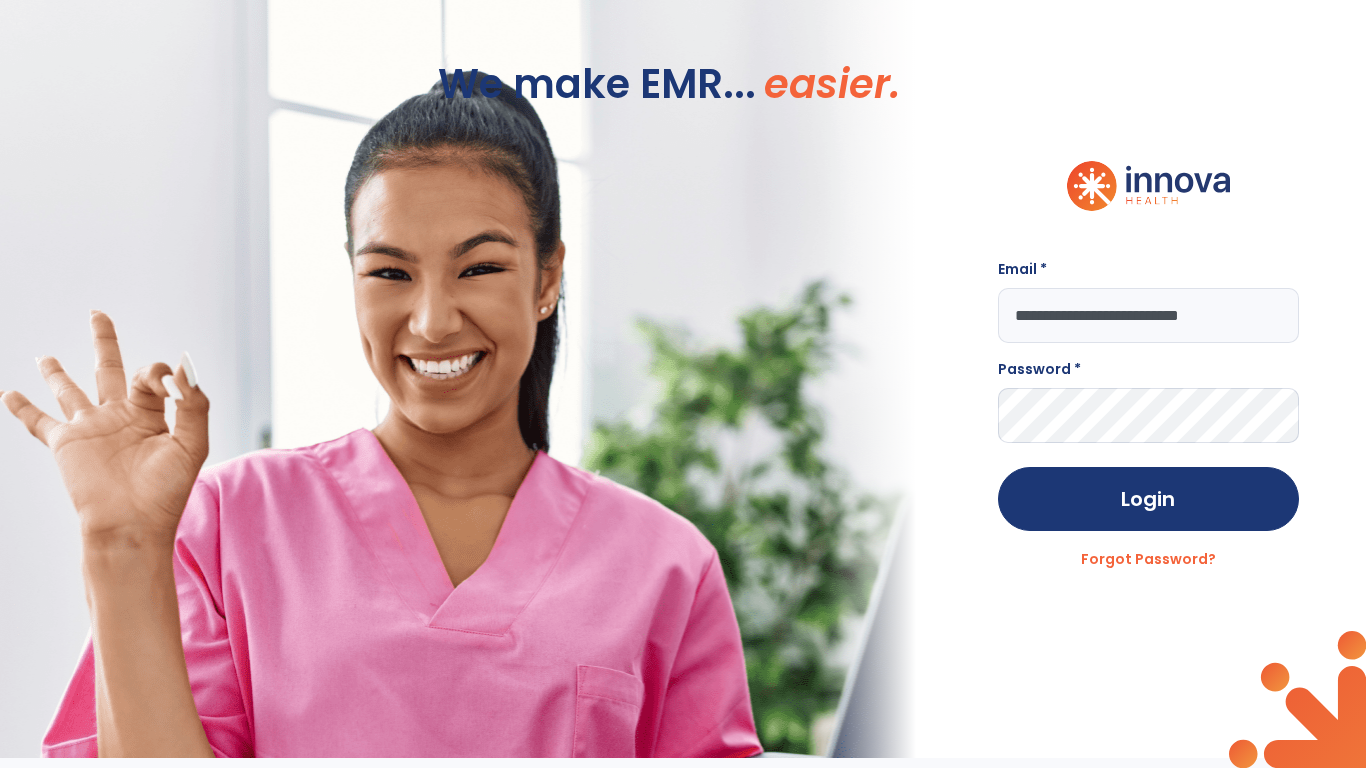 type on "**********" 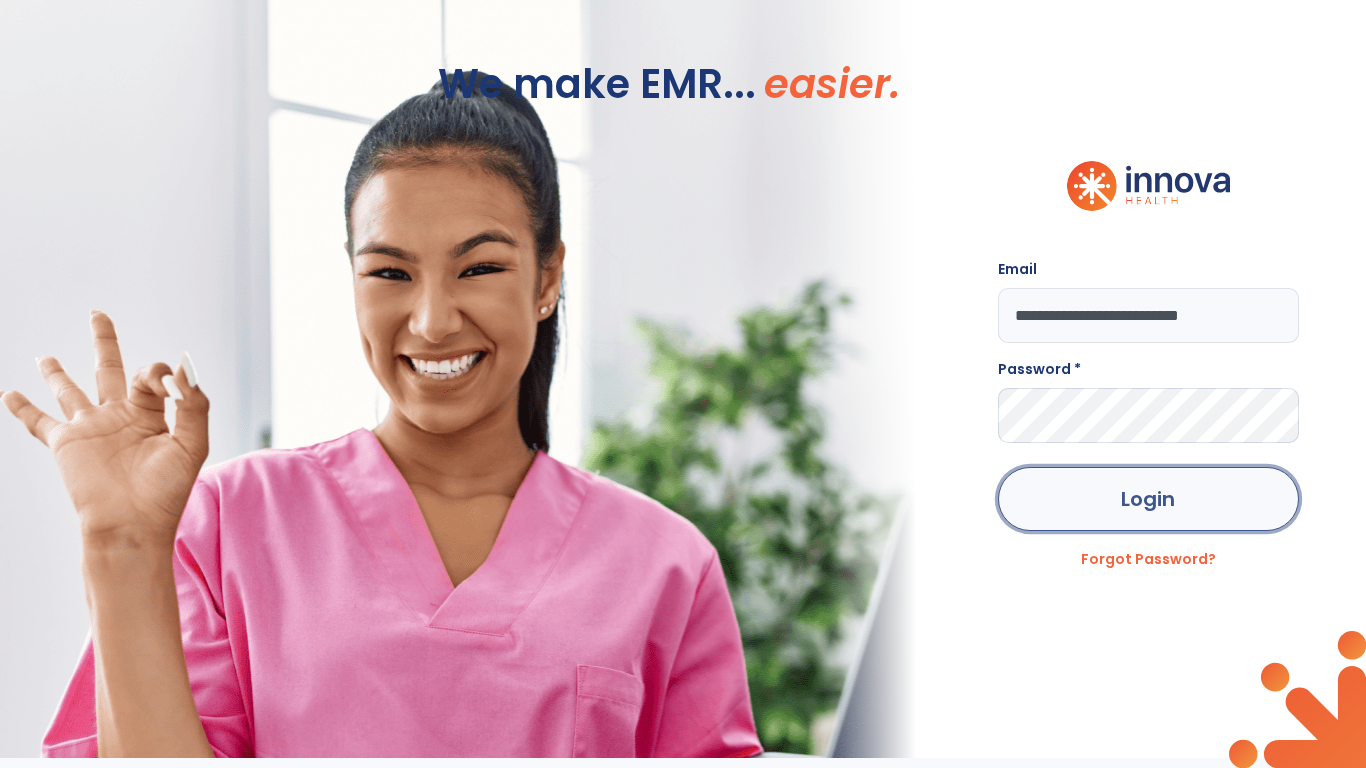 click on "Login" 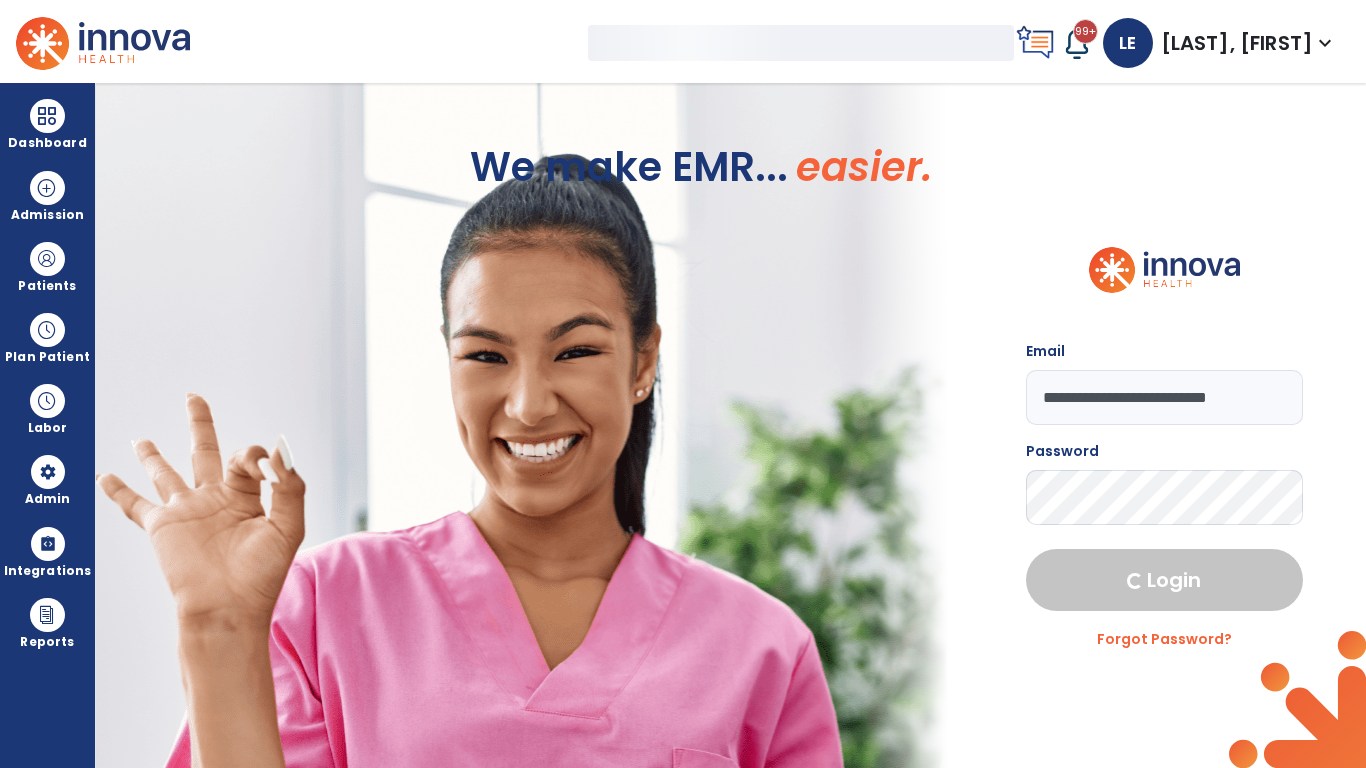 select on "***" 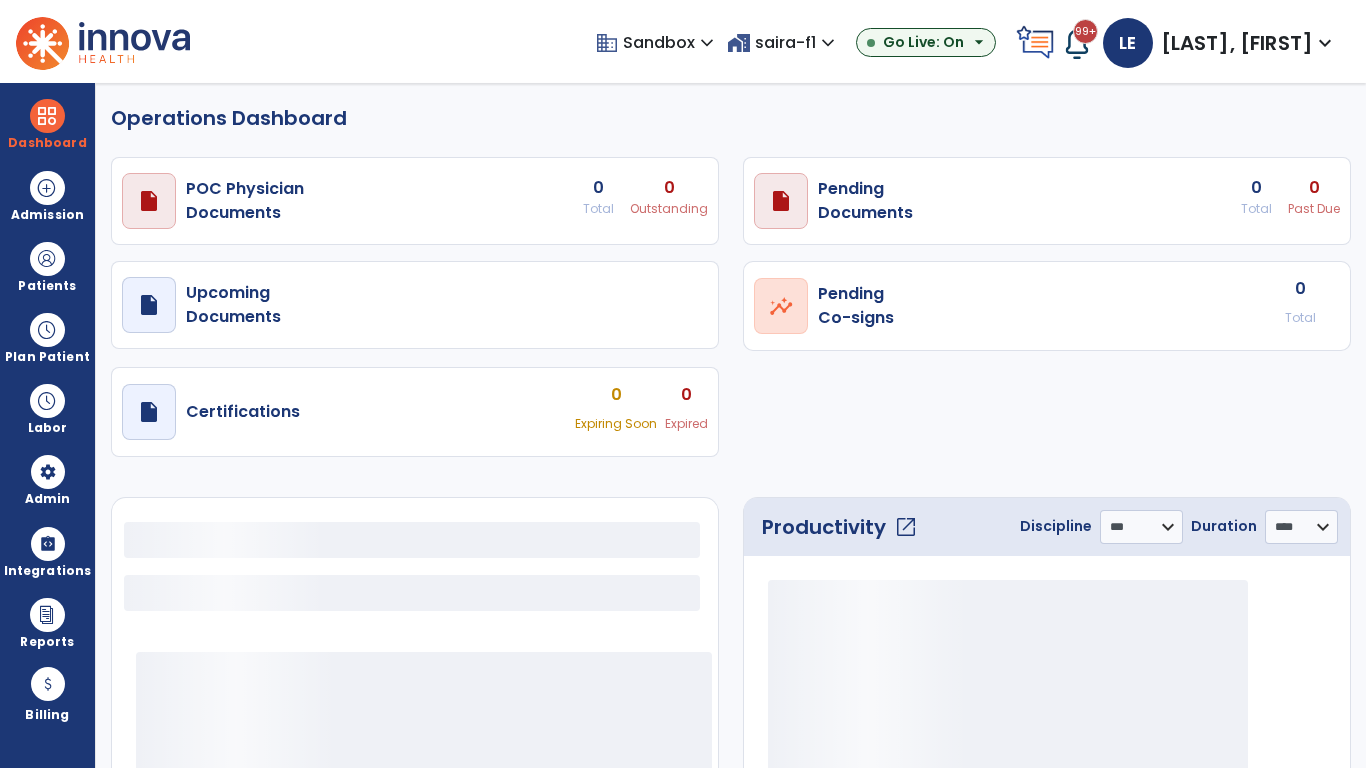 select on "***" 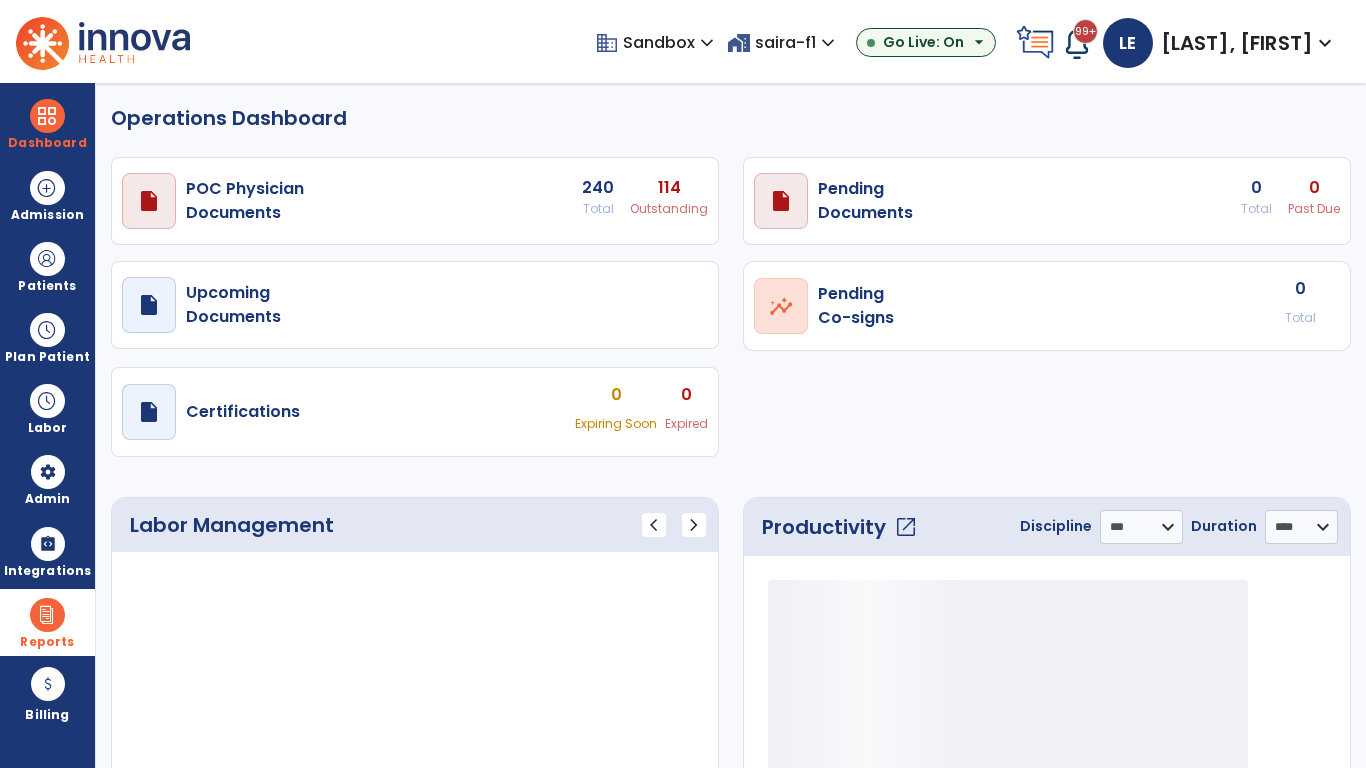 click at bounding box center [47, 615] 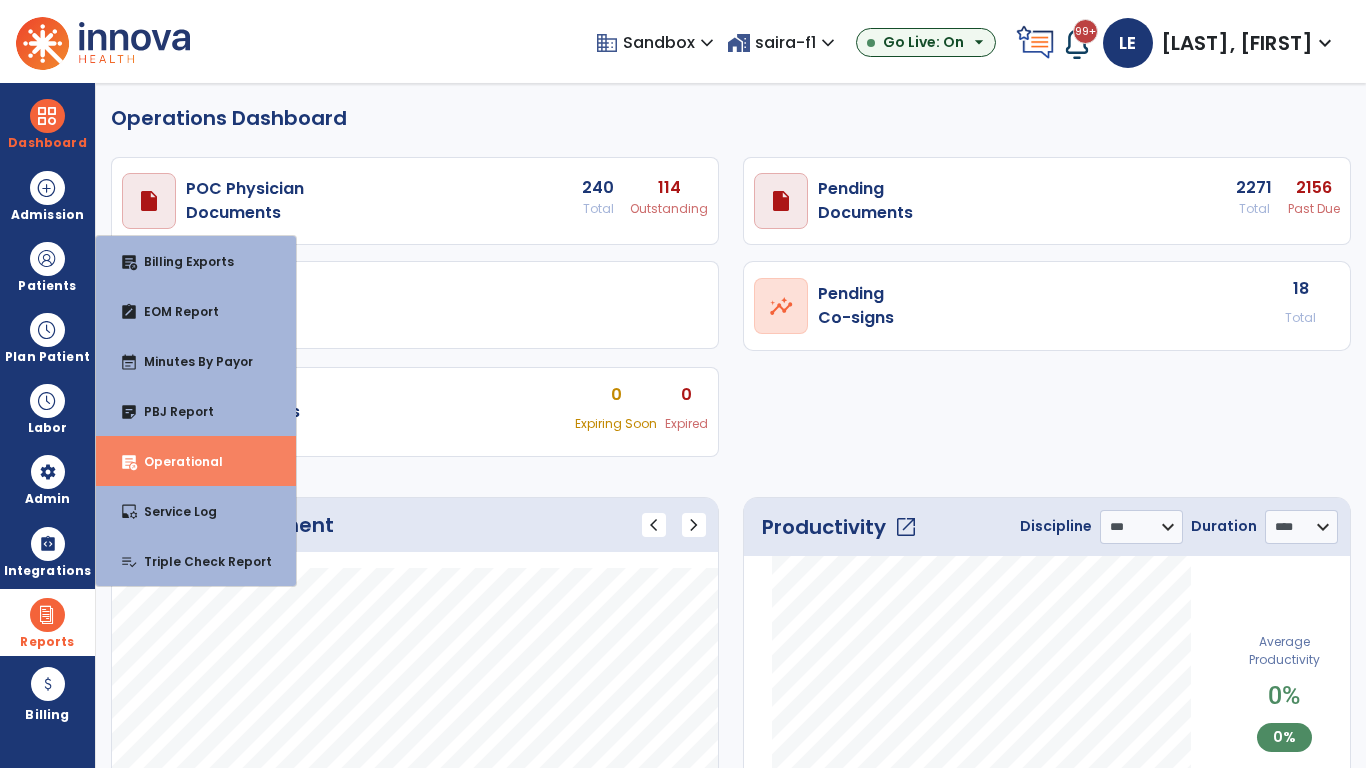 click on "Operational" at bounding box center [175, 461] 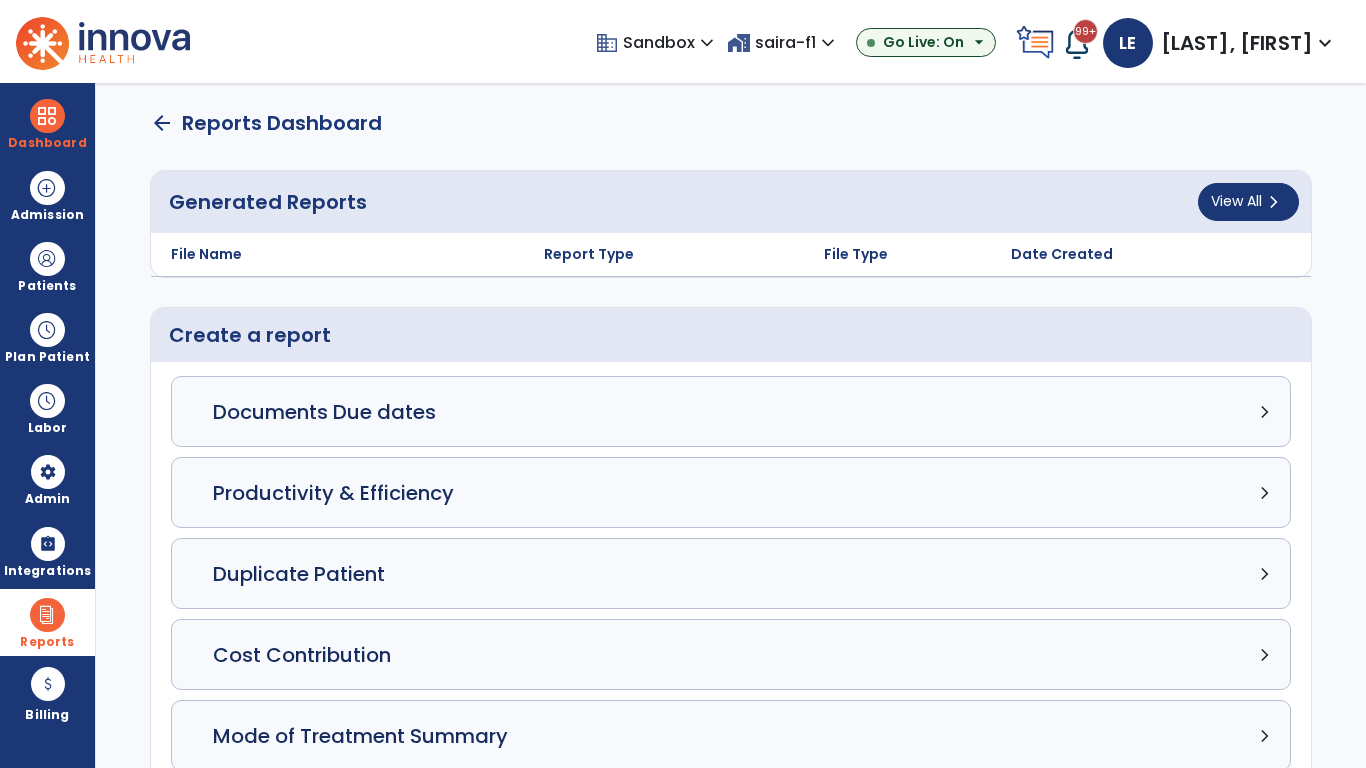 click on "Census Detail chevron_right" 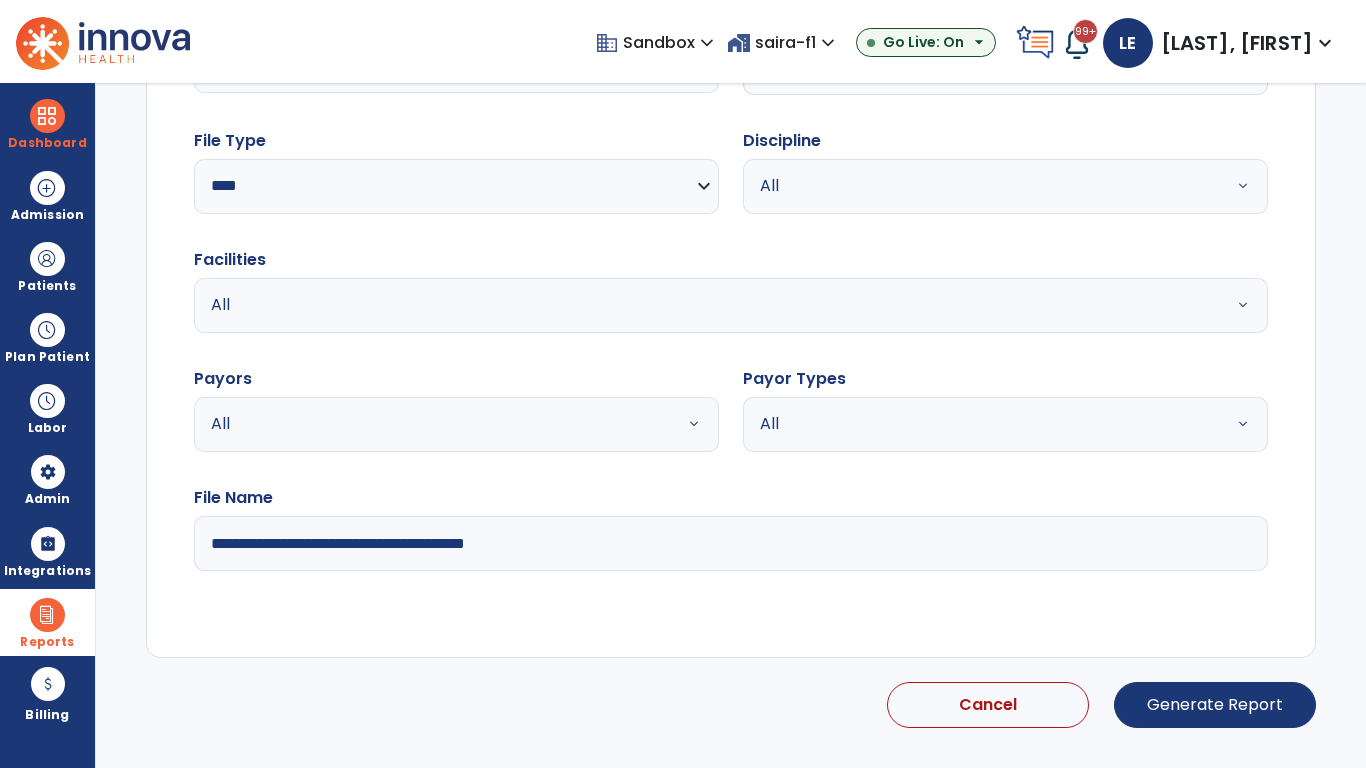 select on "*****" 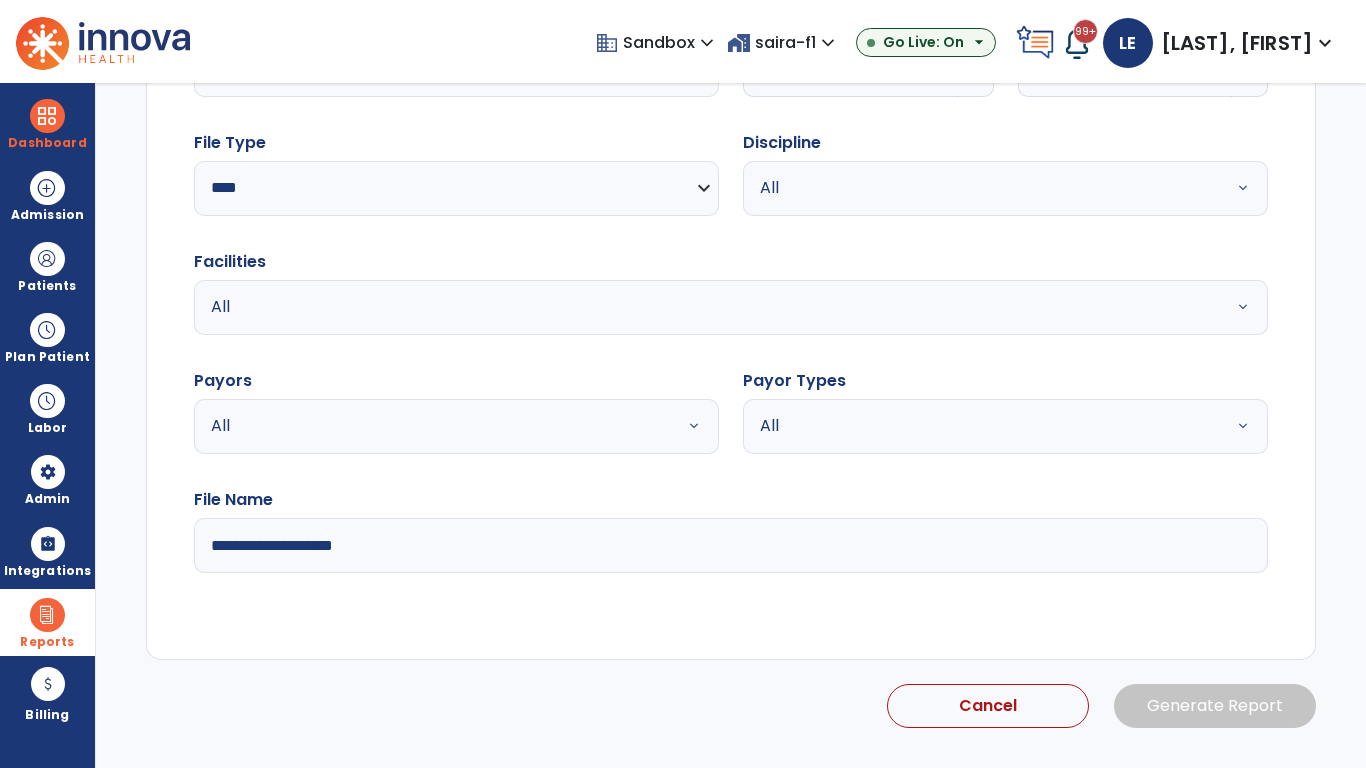 click 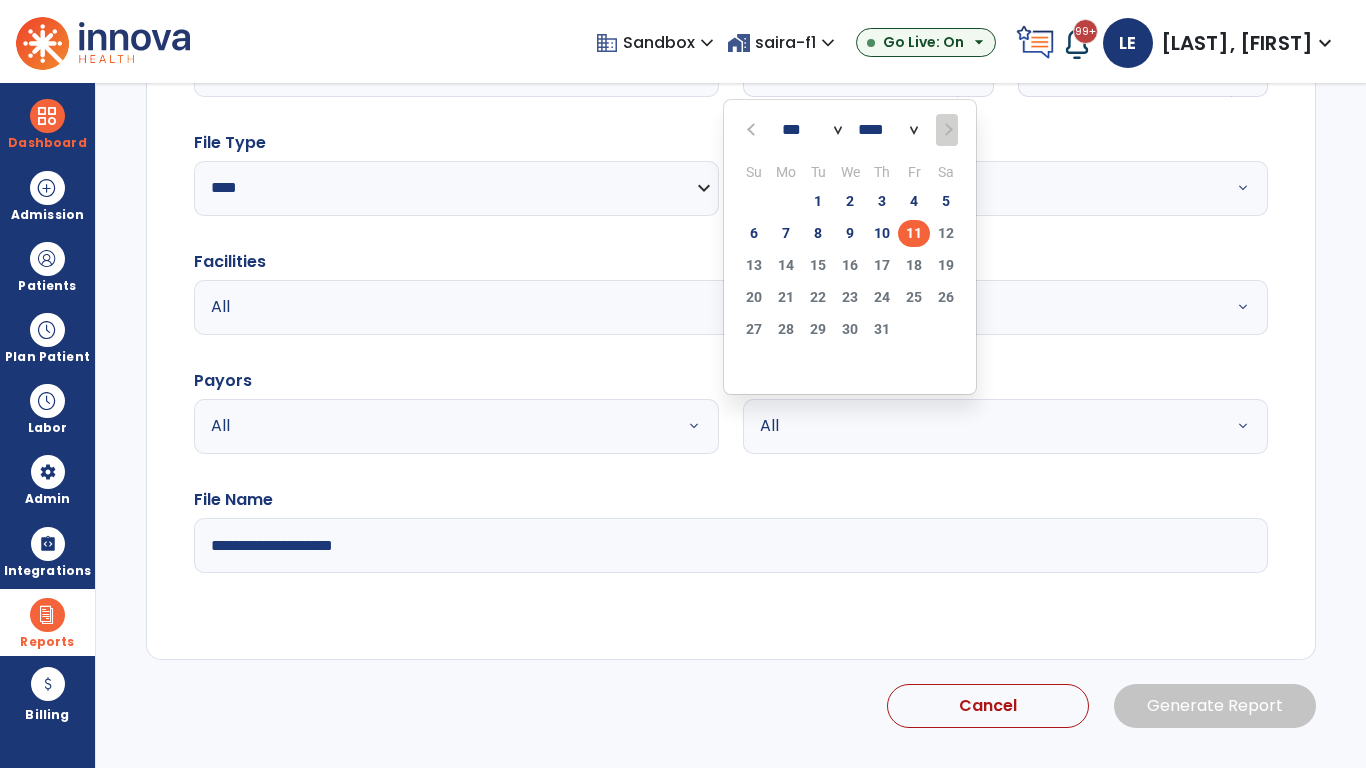 scroll, scrollTop: 192, scrollLeft: 0, axis: vertical 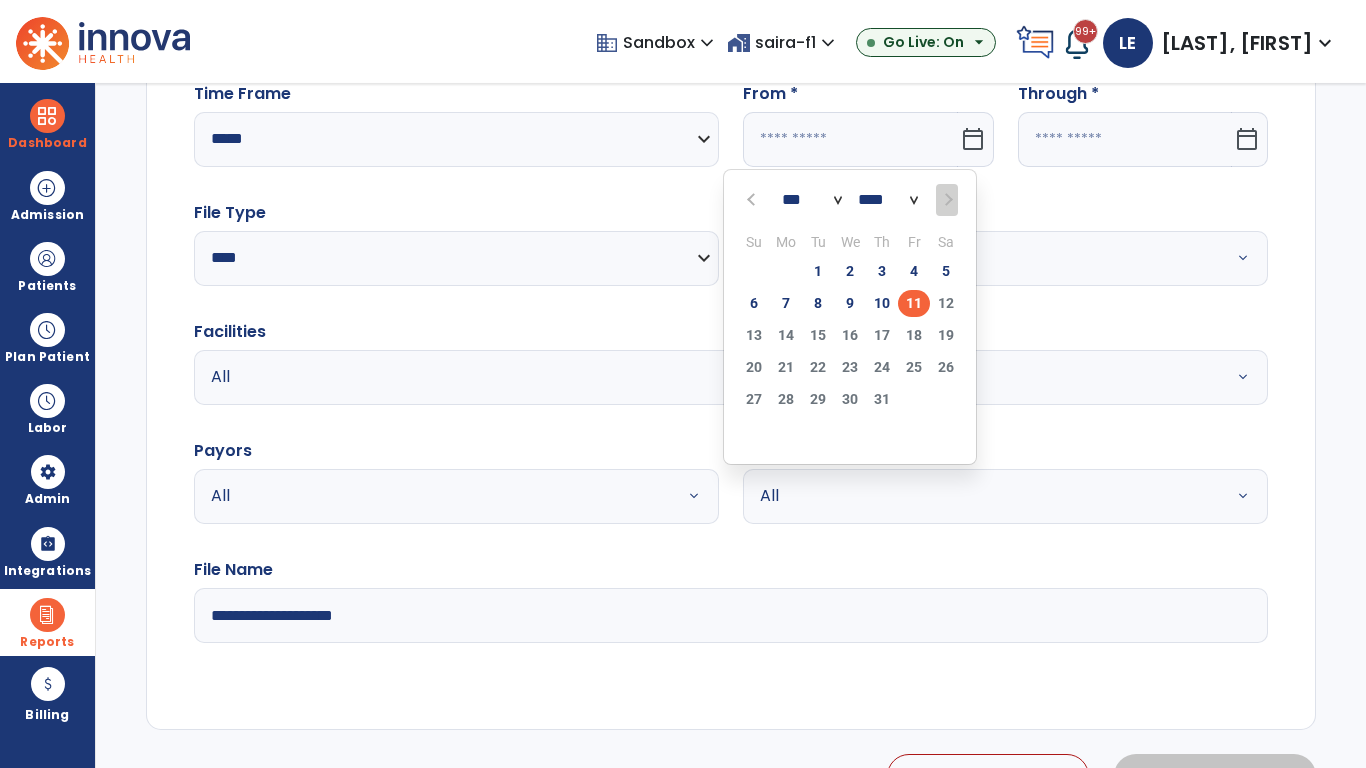 select on "****" 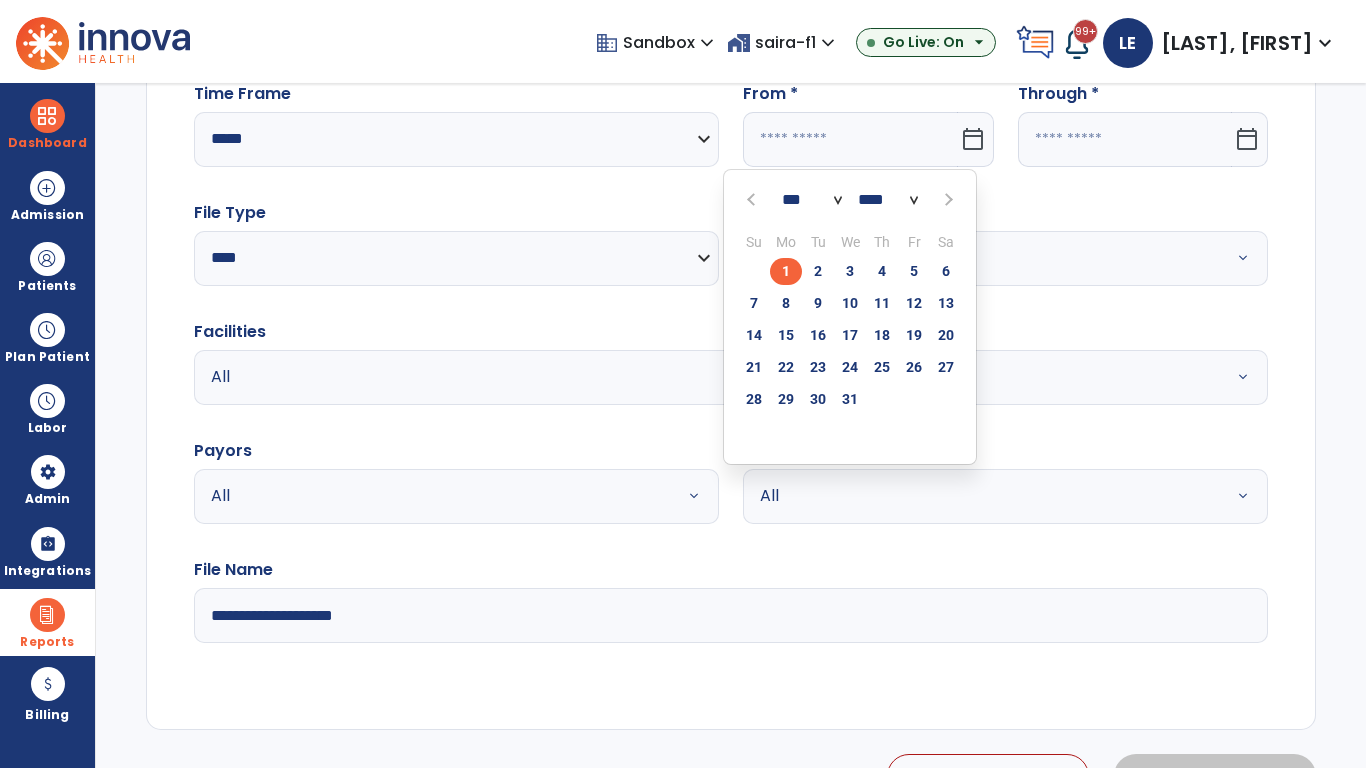 select on "**" 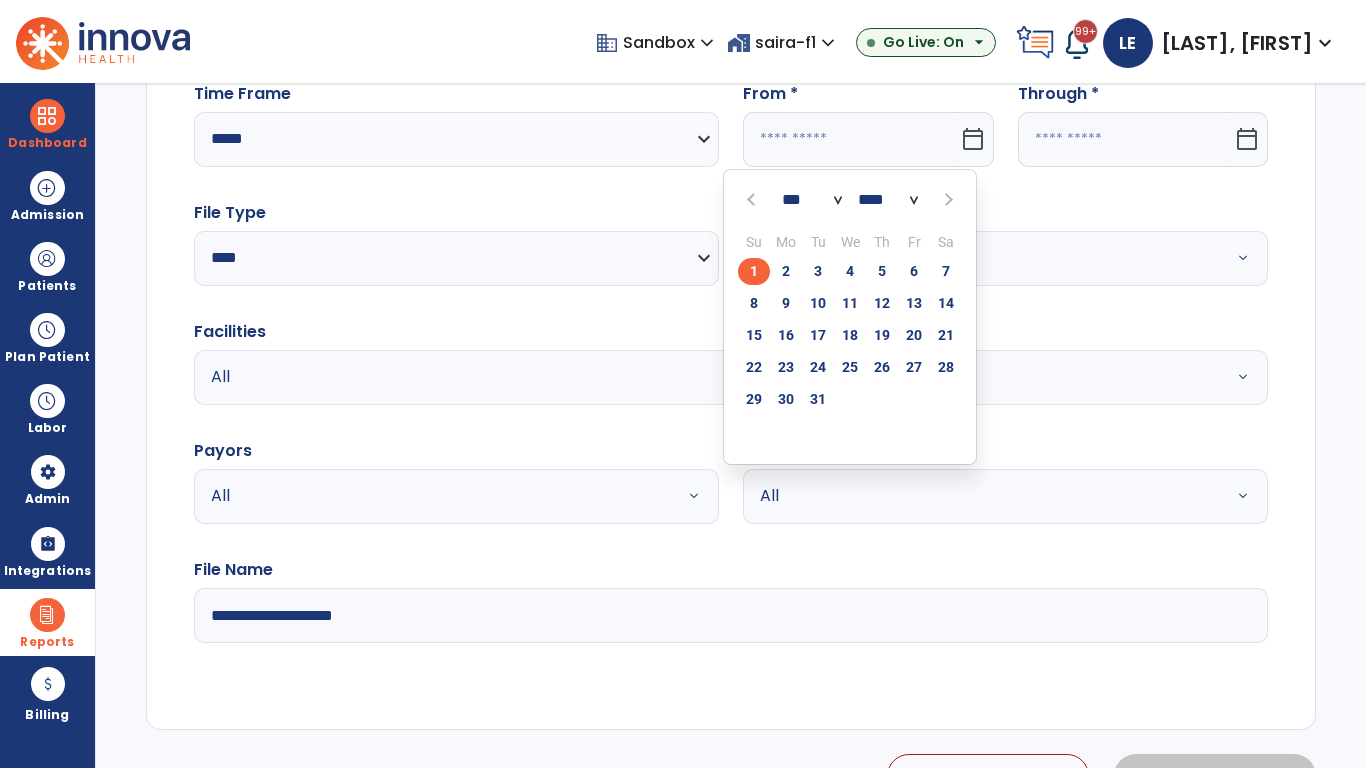 click on "1" 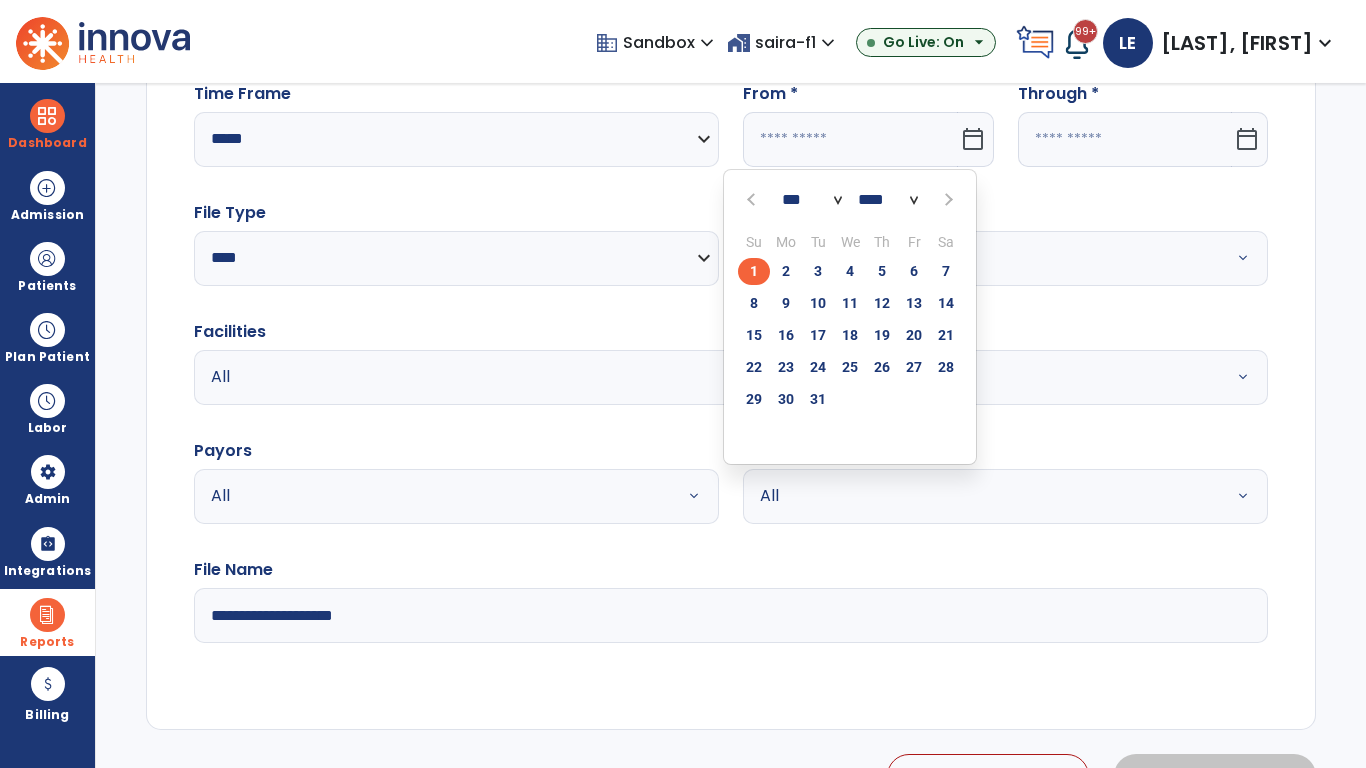 type on "**********" 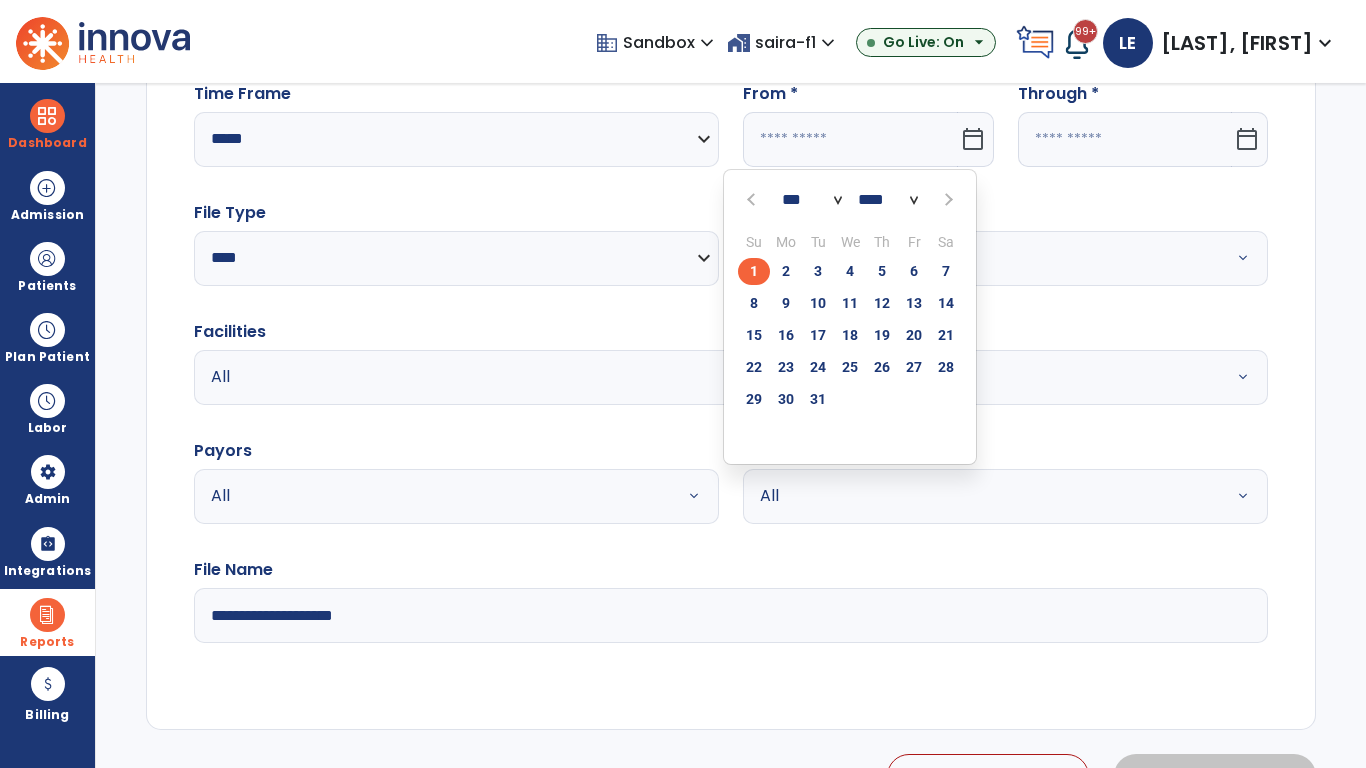 type on "*********" 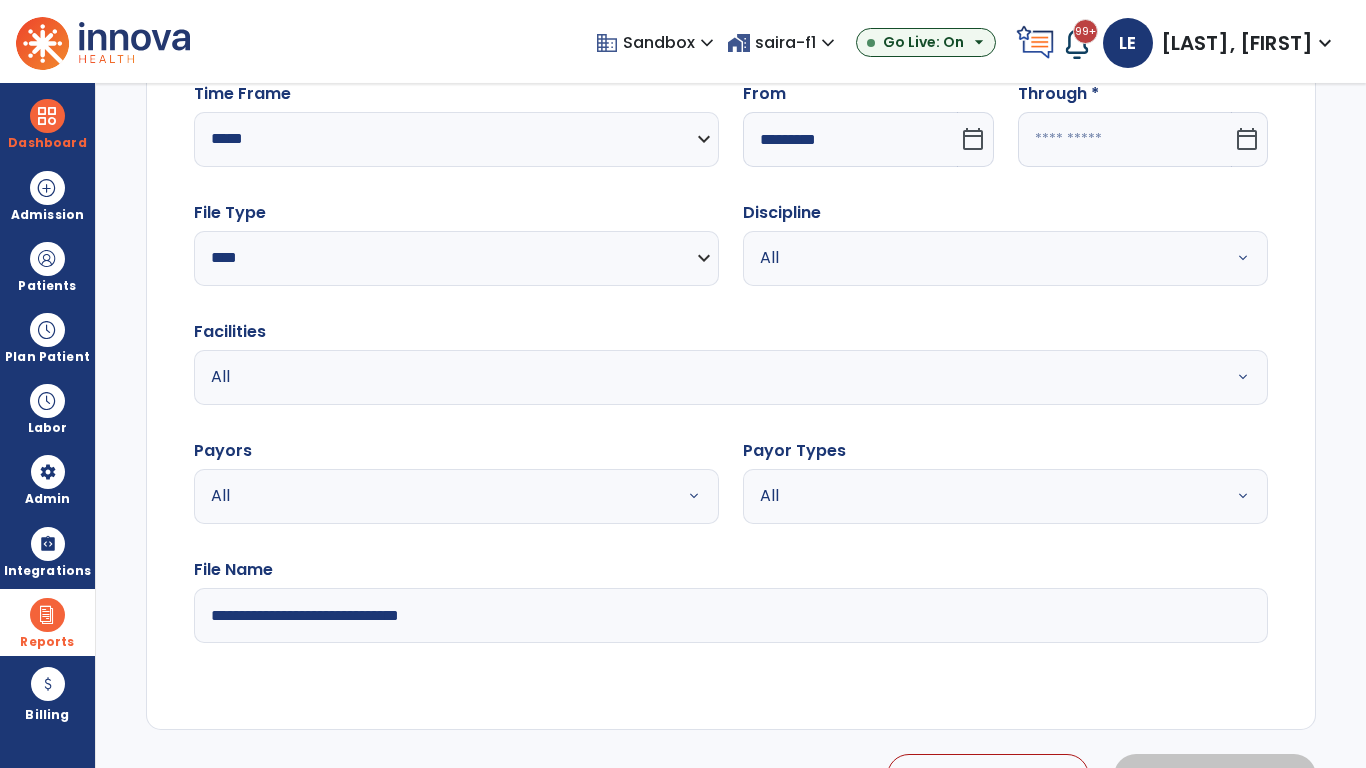 click 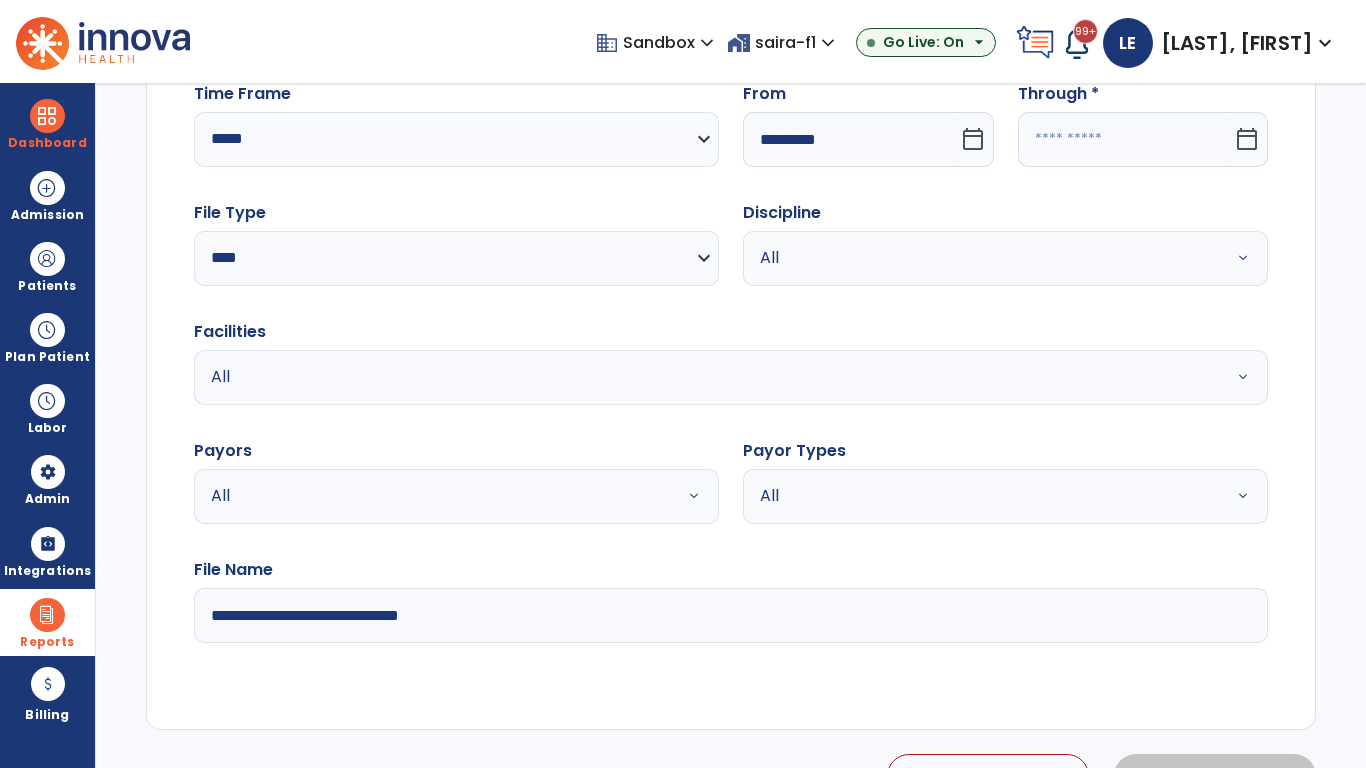 select on "*" 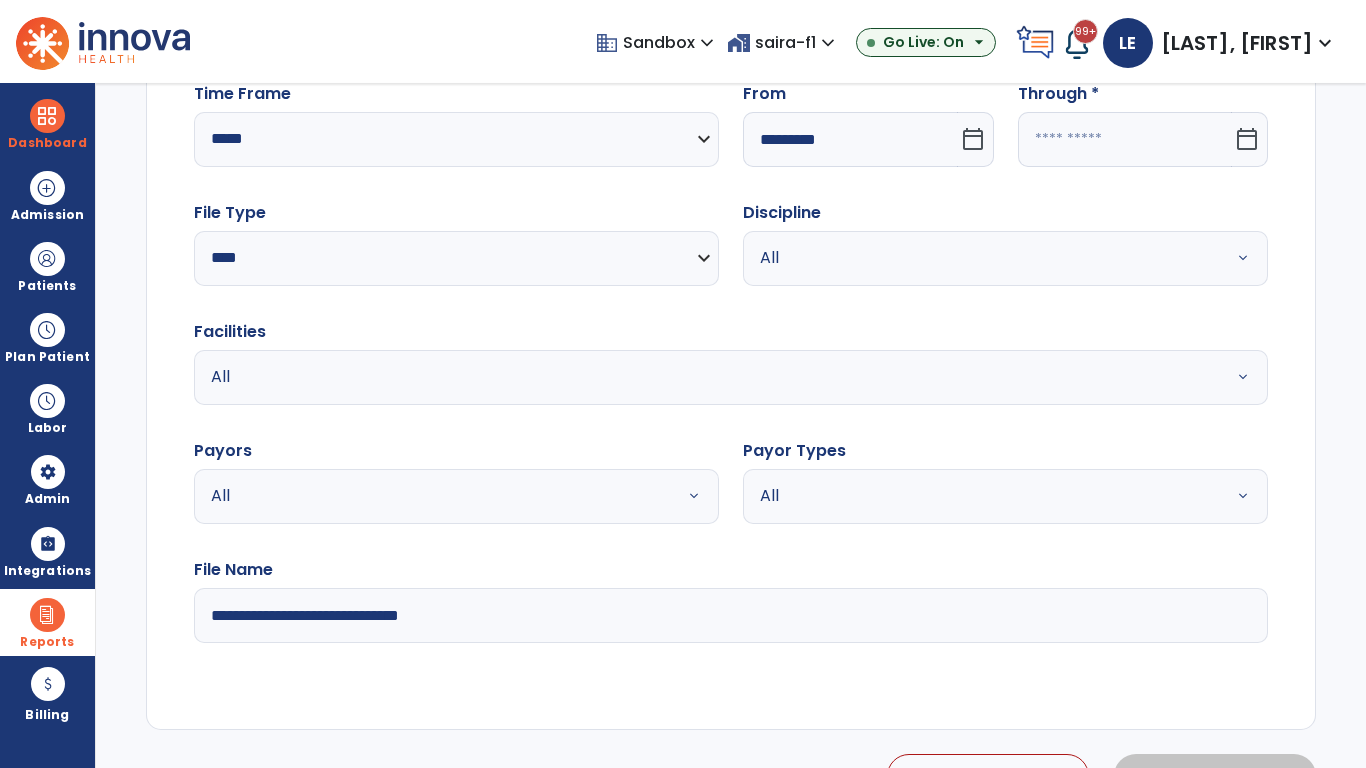 select on "****" 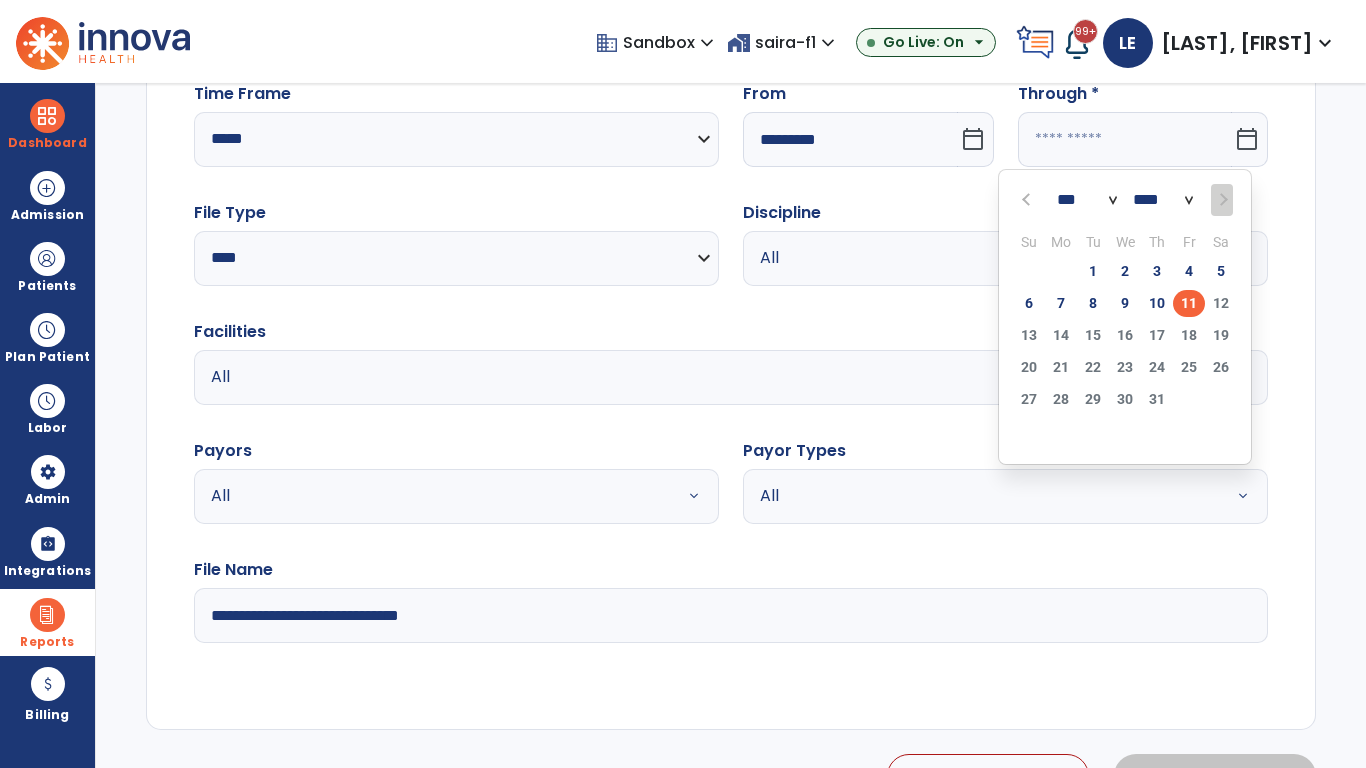 select on "*" 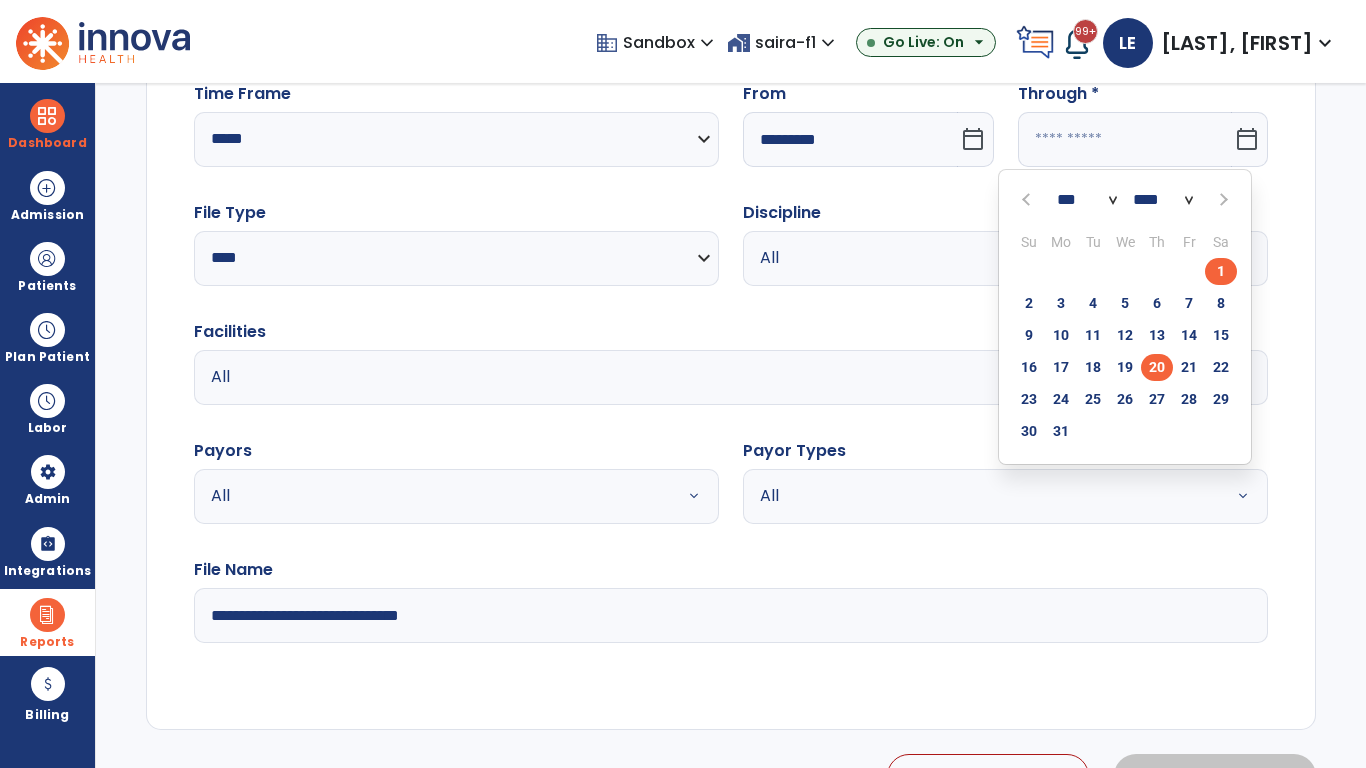 click on "20" 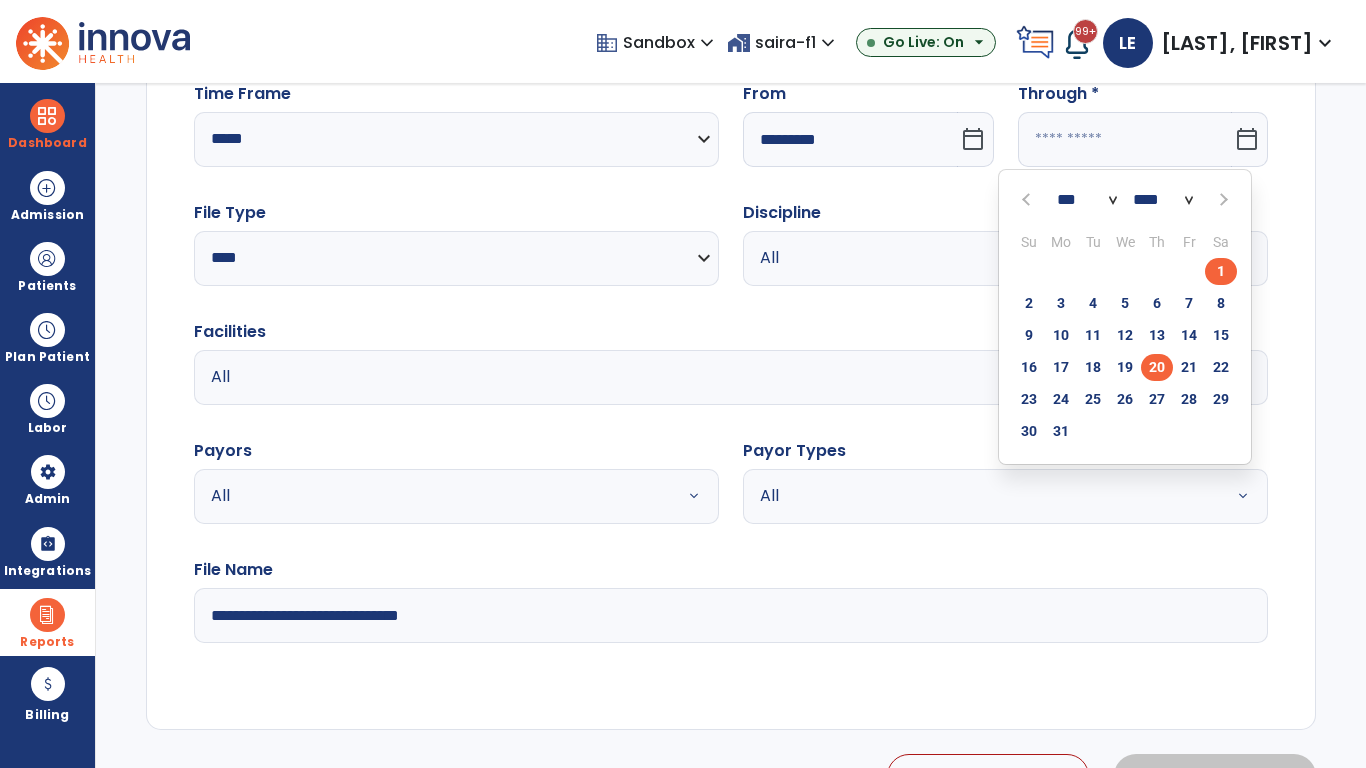 type on "**********" 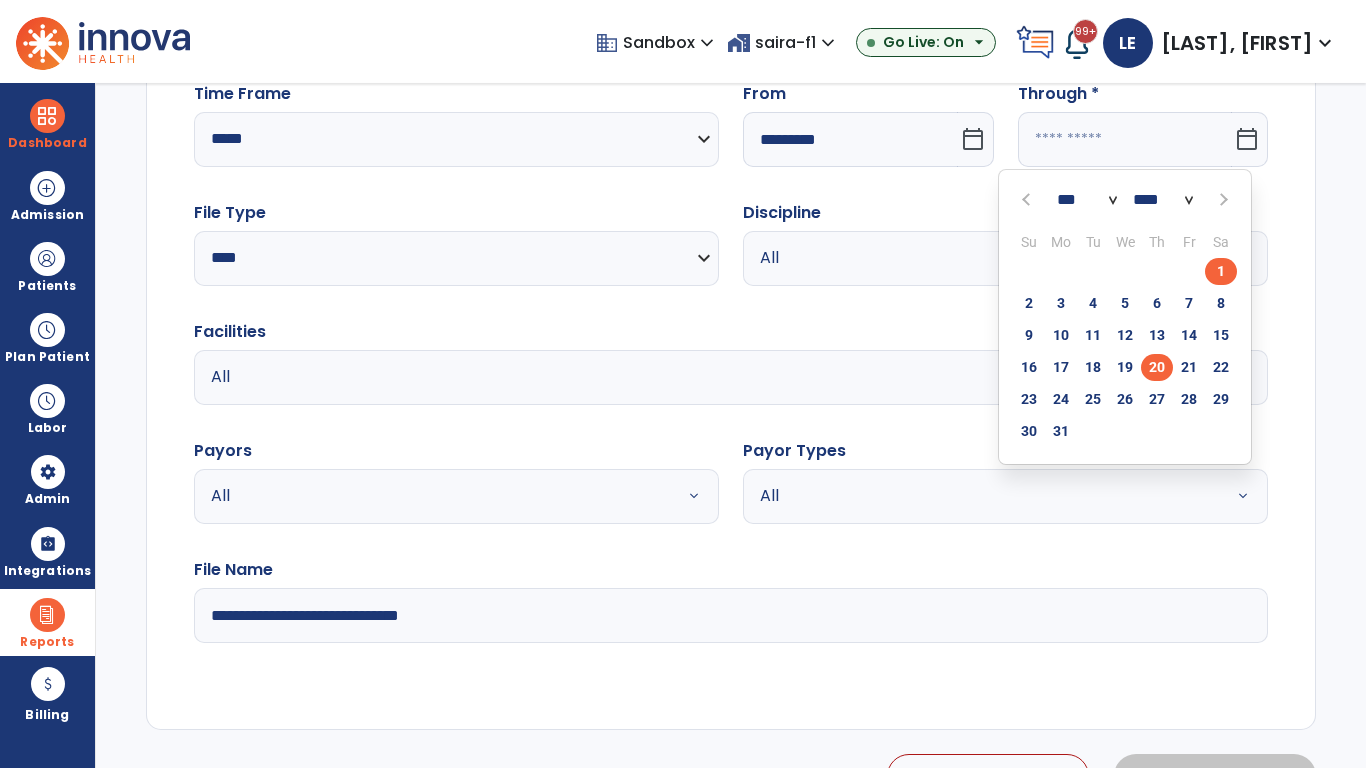 type on "*********" 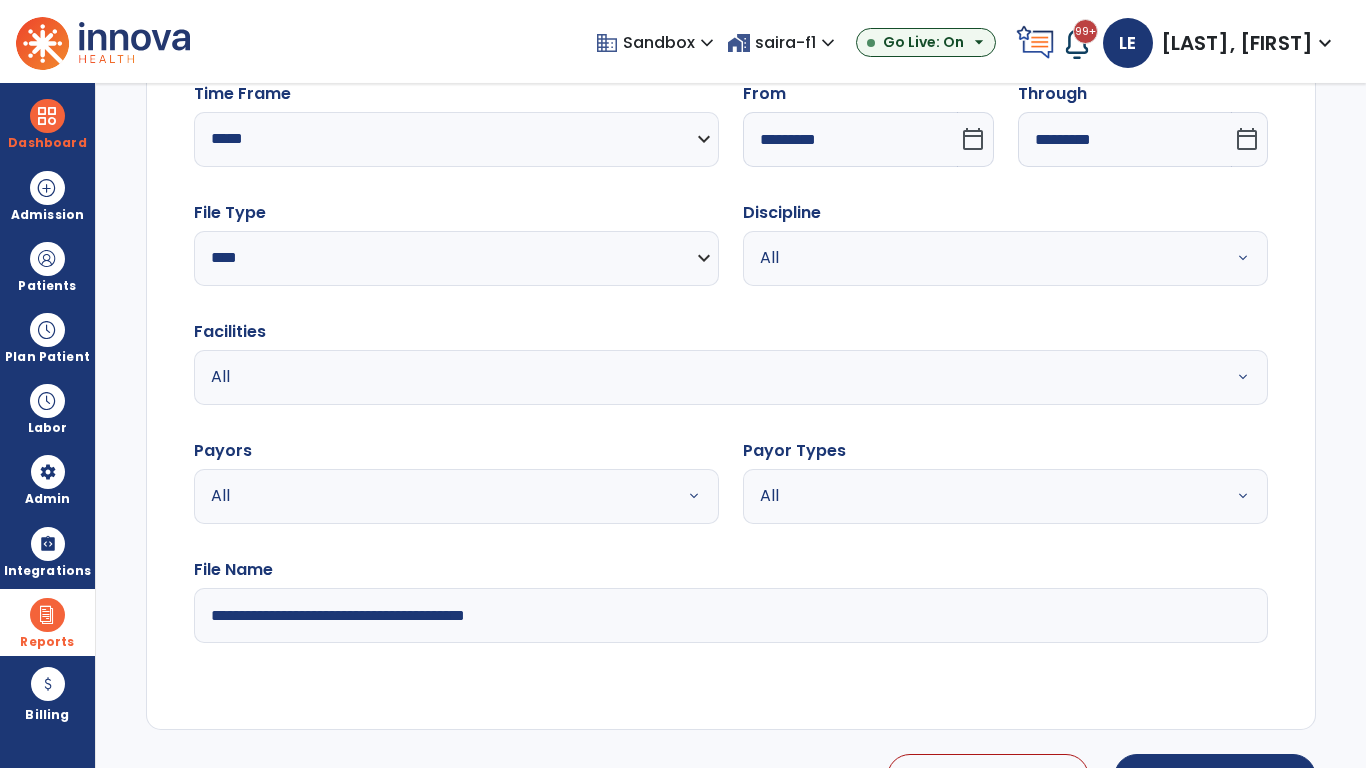 click on "All" at bounding box center (981, 258) 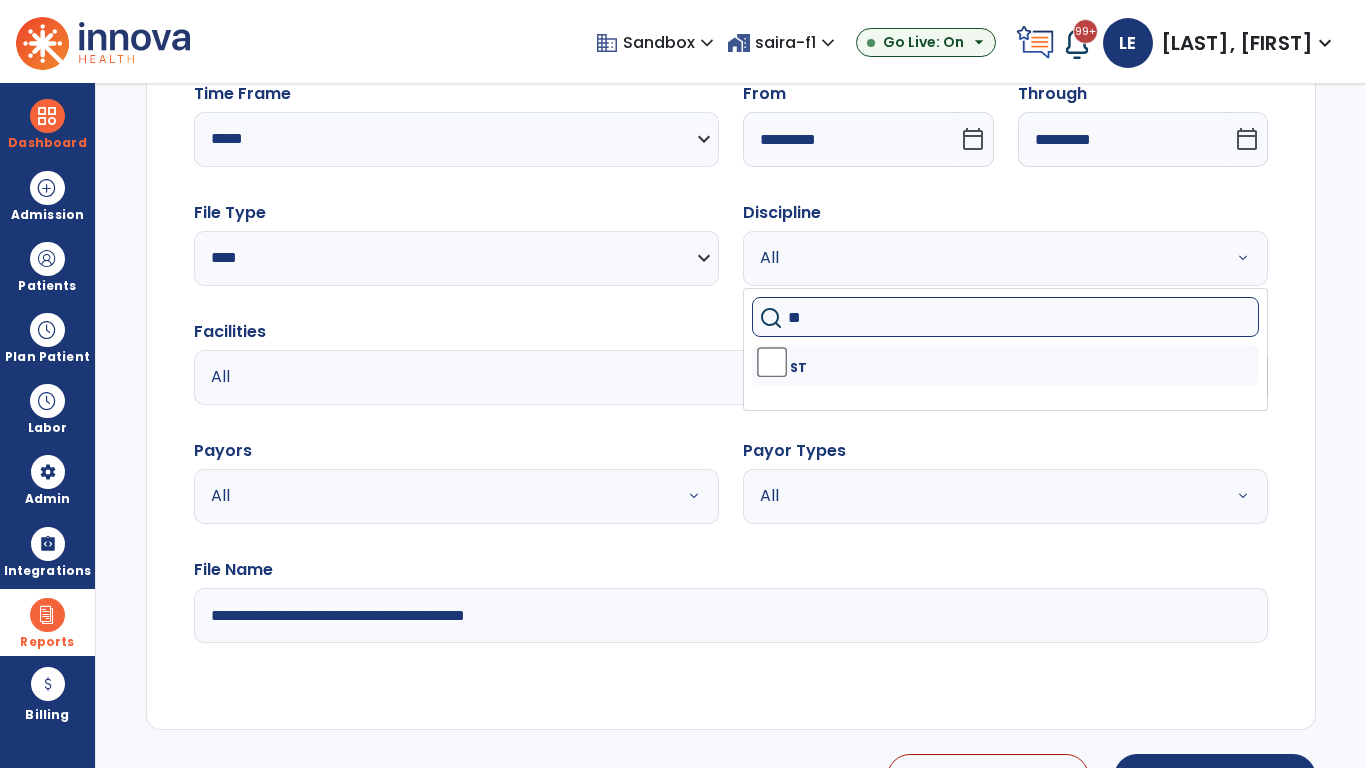 type on "**" 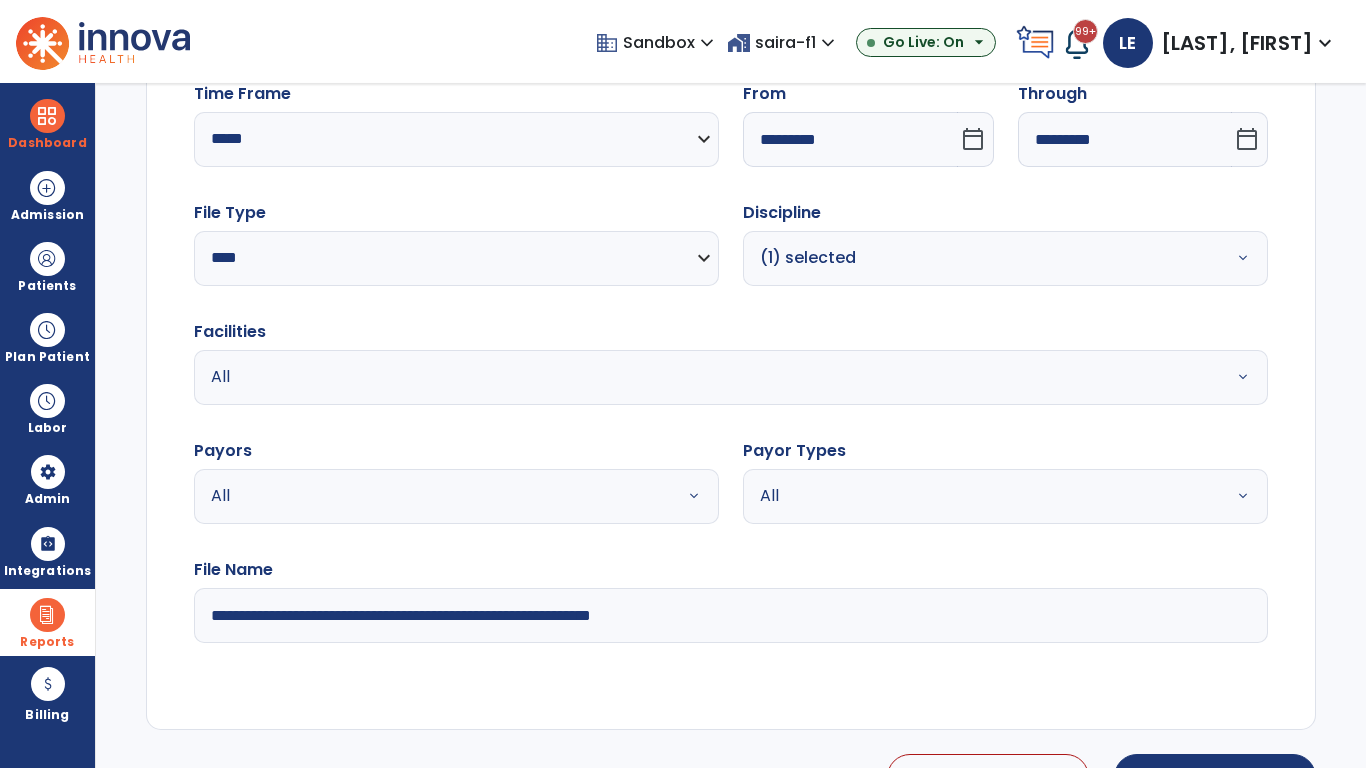 type on "**********" 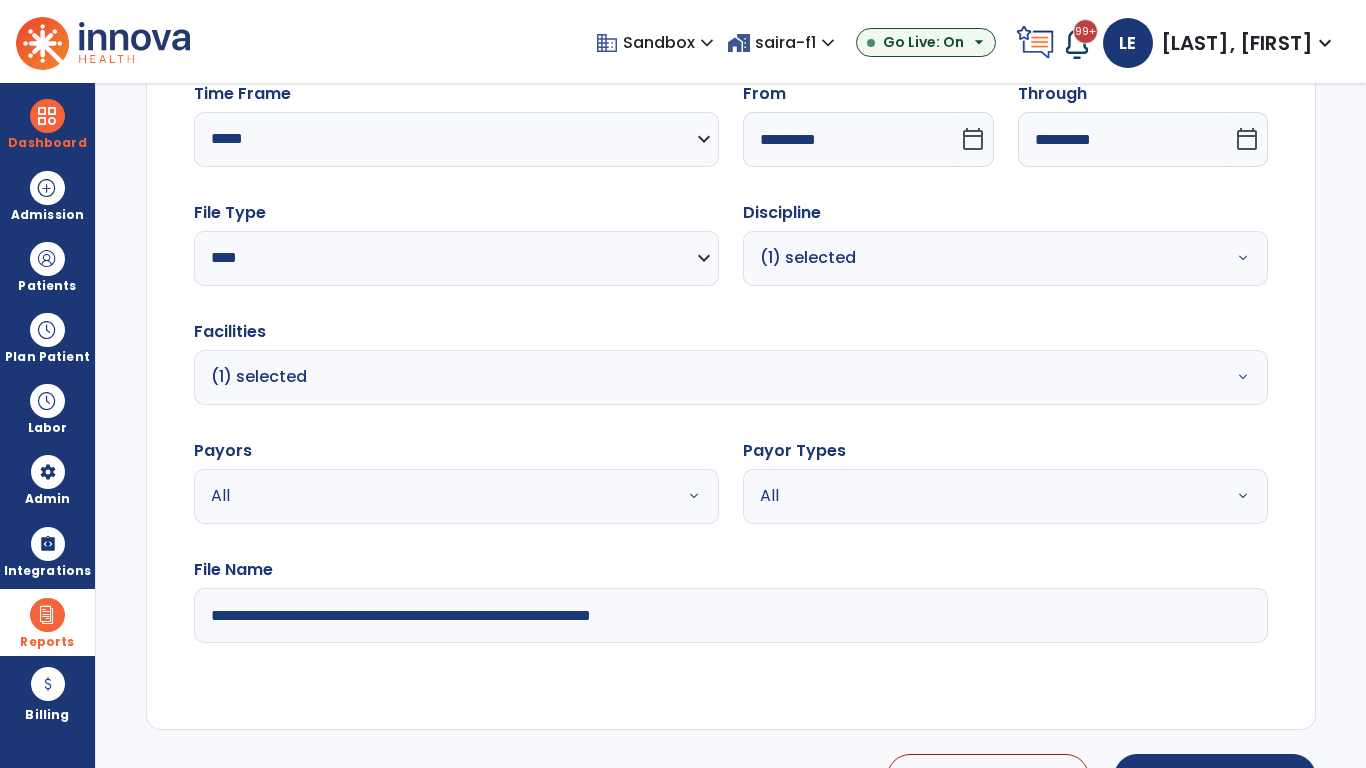 click on "All" at bounding box center [432, 496] 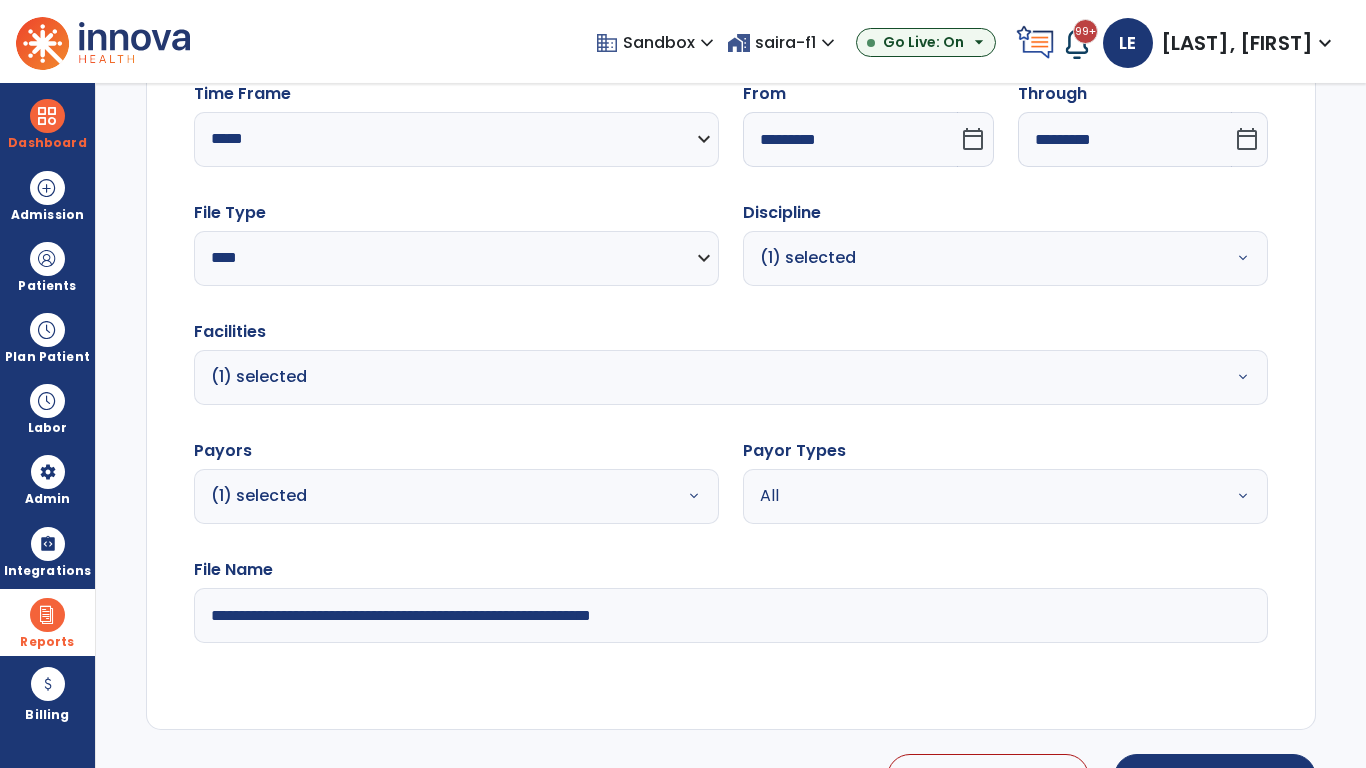 click on "All" at bounding box center (981, 496) 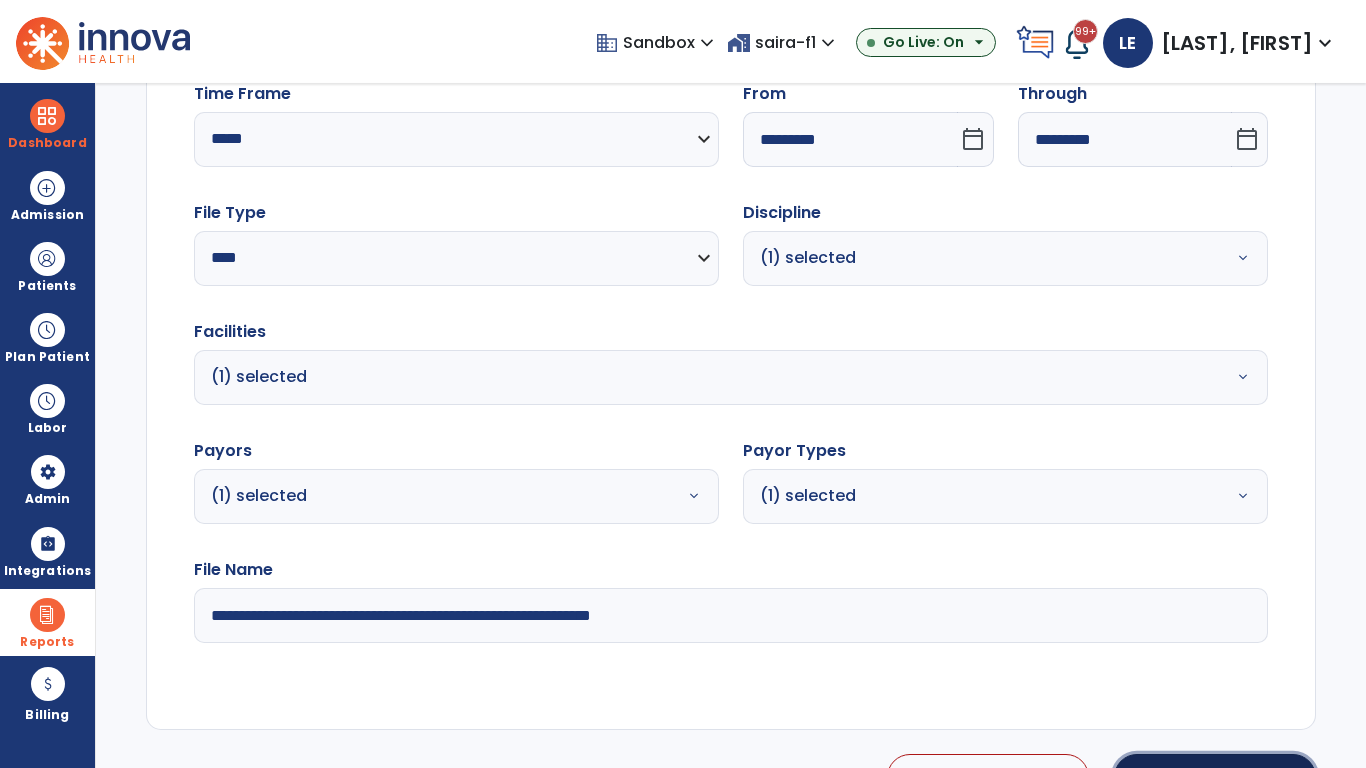 click on "Generate Report" 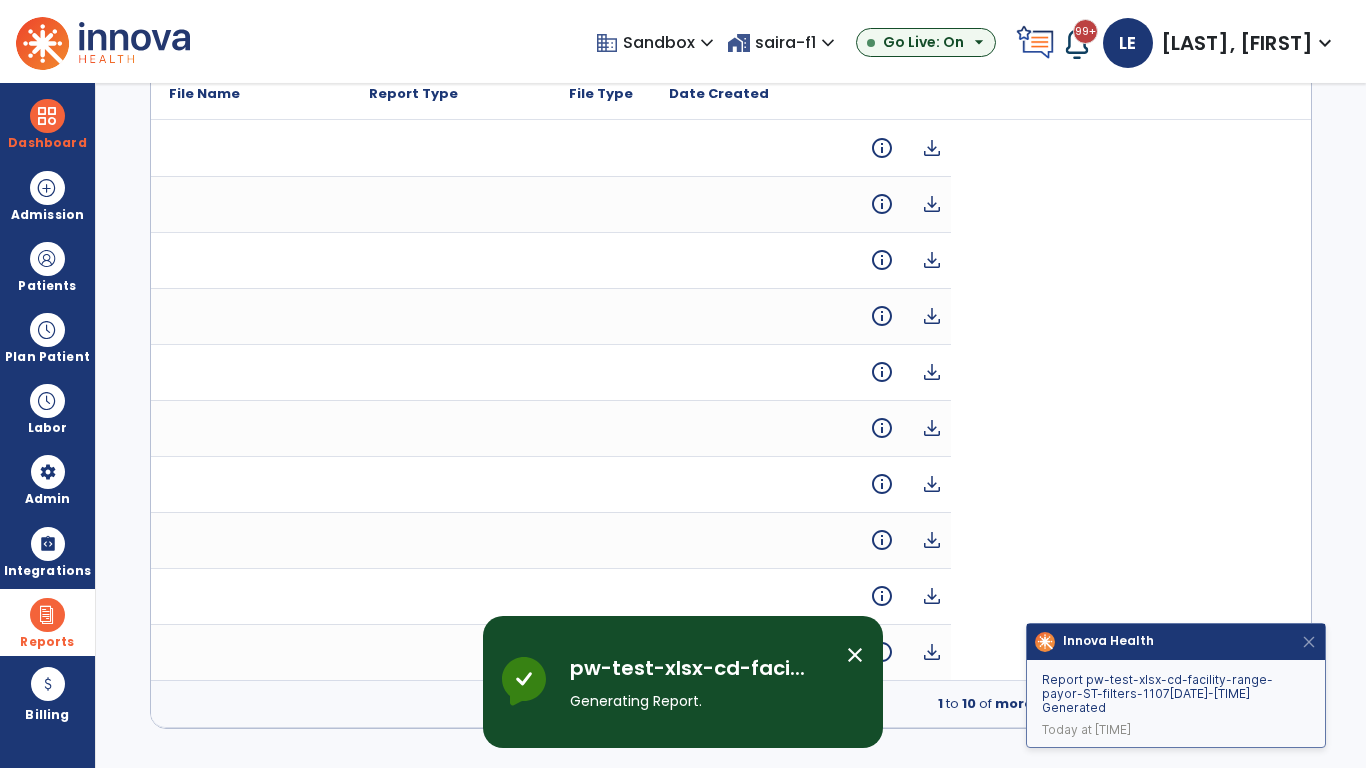 scroll, scrollTop: 0, scrollLeft: 0, axis: both 